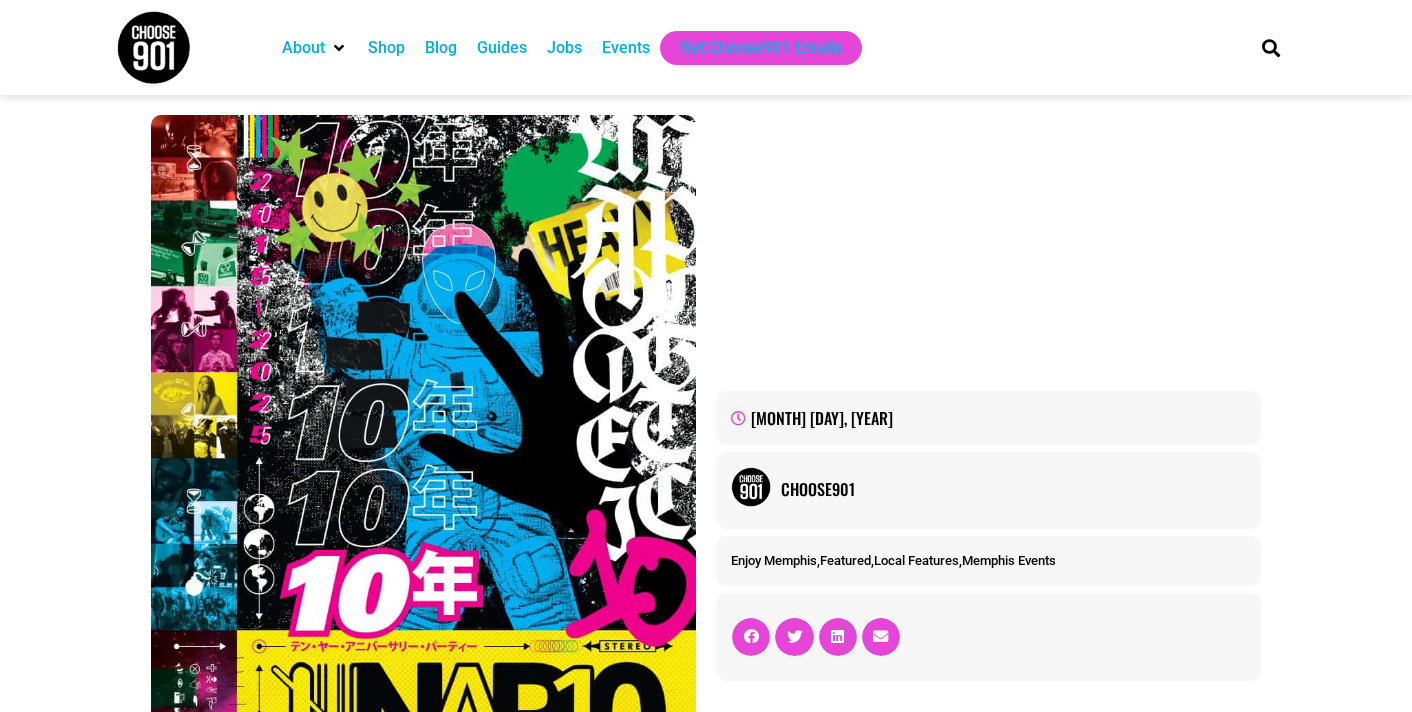 scroll, scrollTop: 1751, scrollLeft: 0, axis: vertical 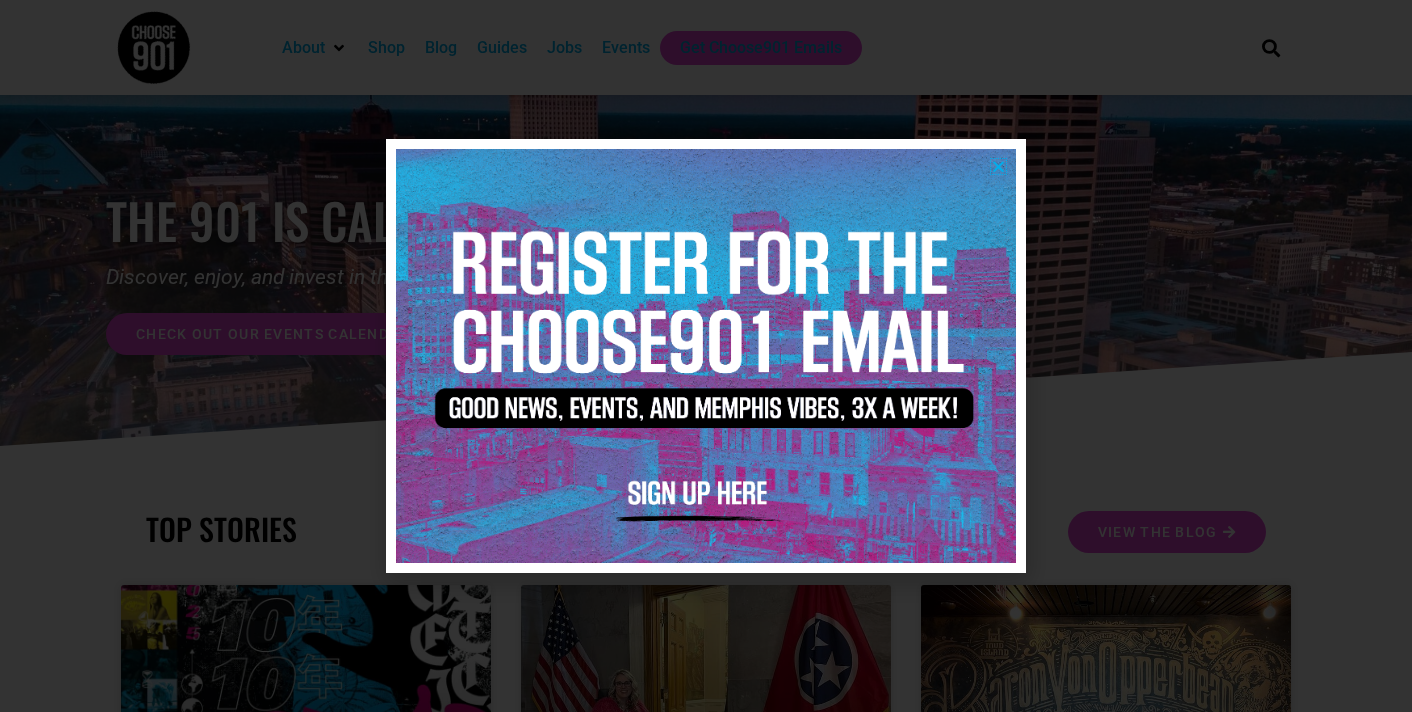 click at bounding box center (998, 166) 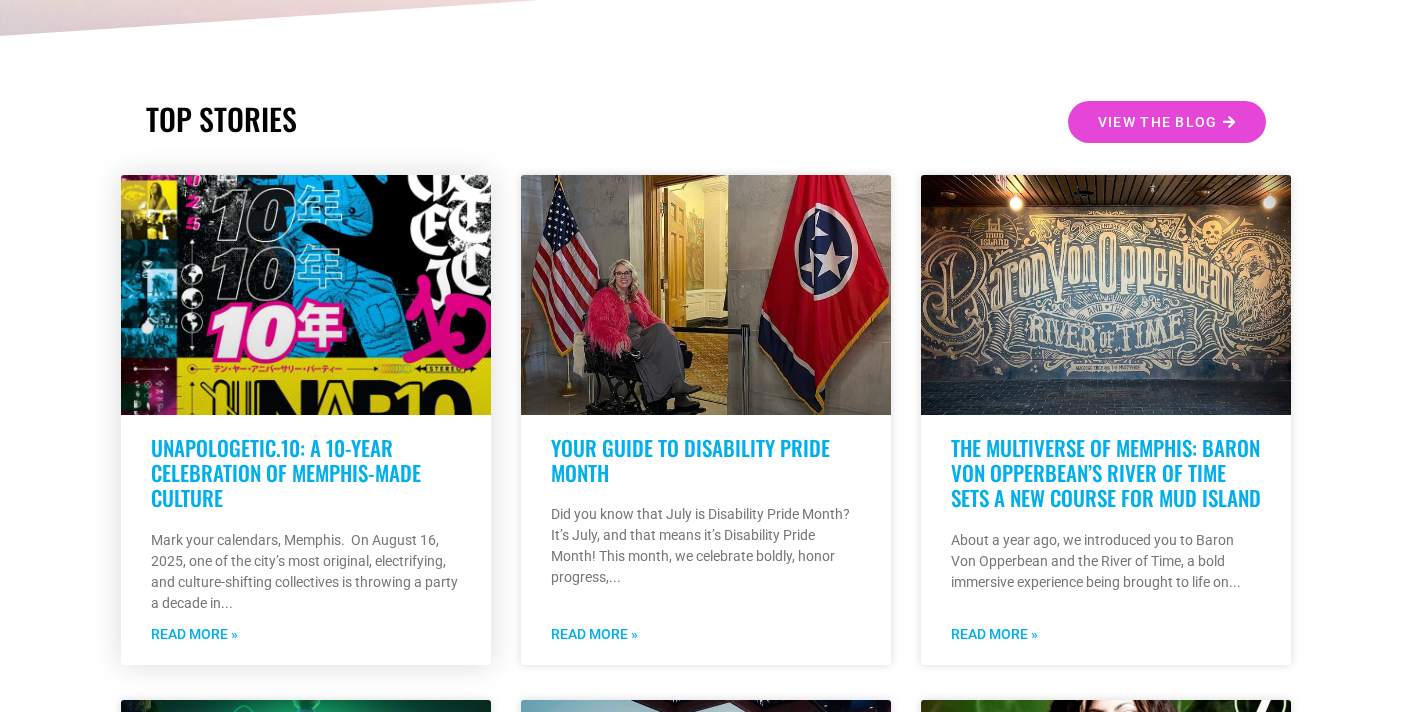 scroll, scrollTop: 412, scrollLeft: 0, axis: vertical 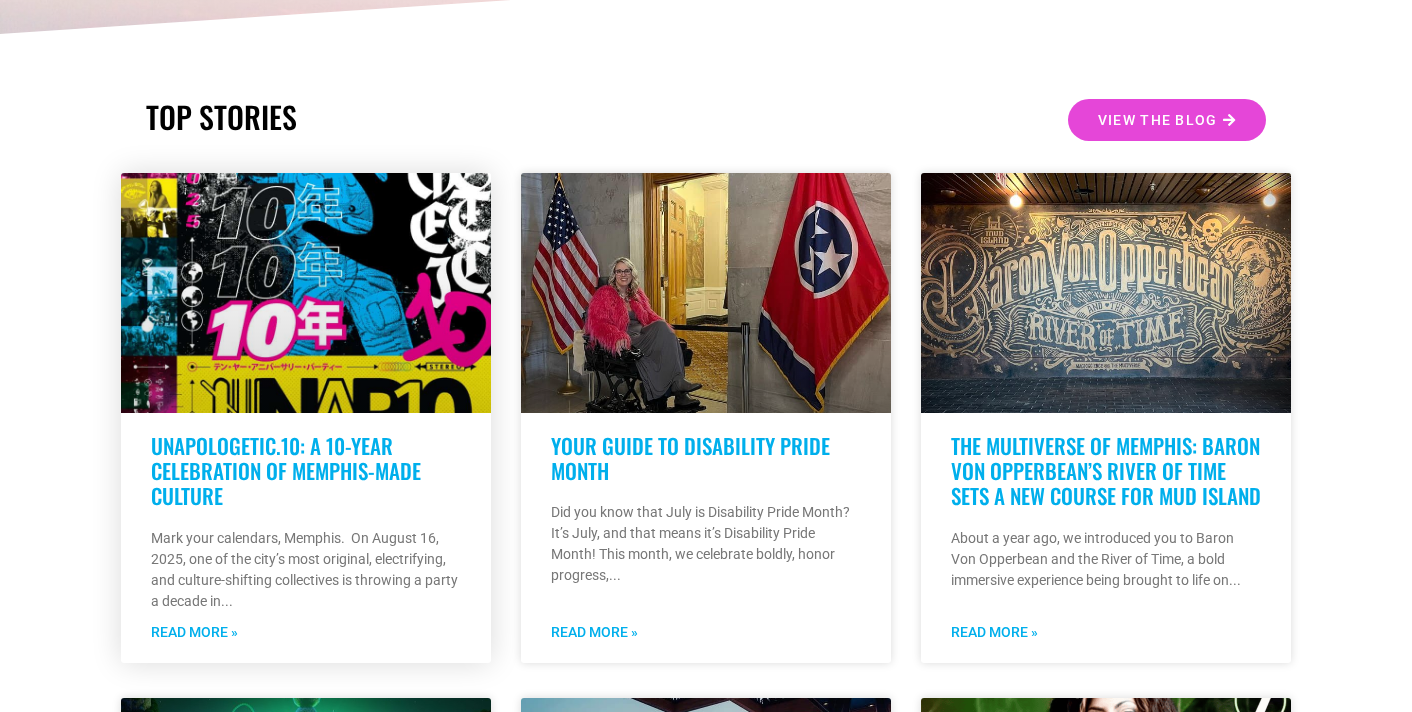 click at bounding box center [306, 293] 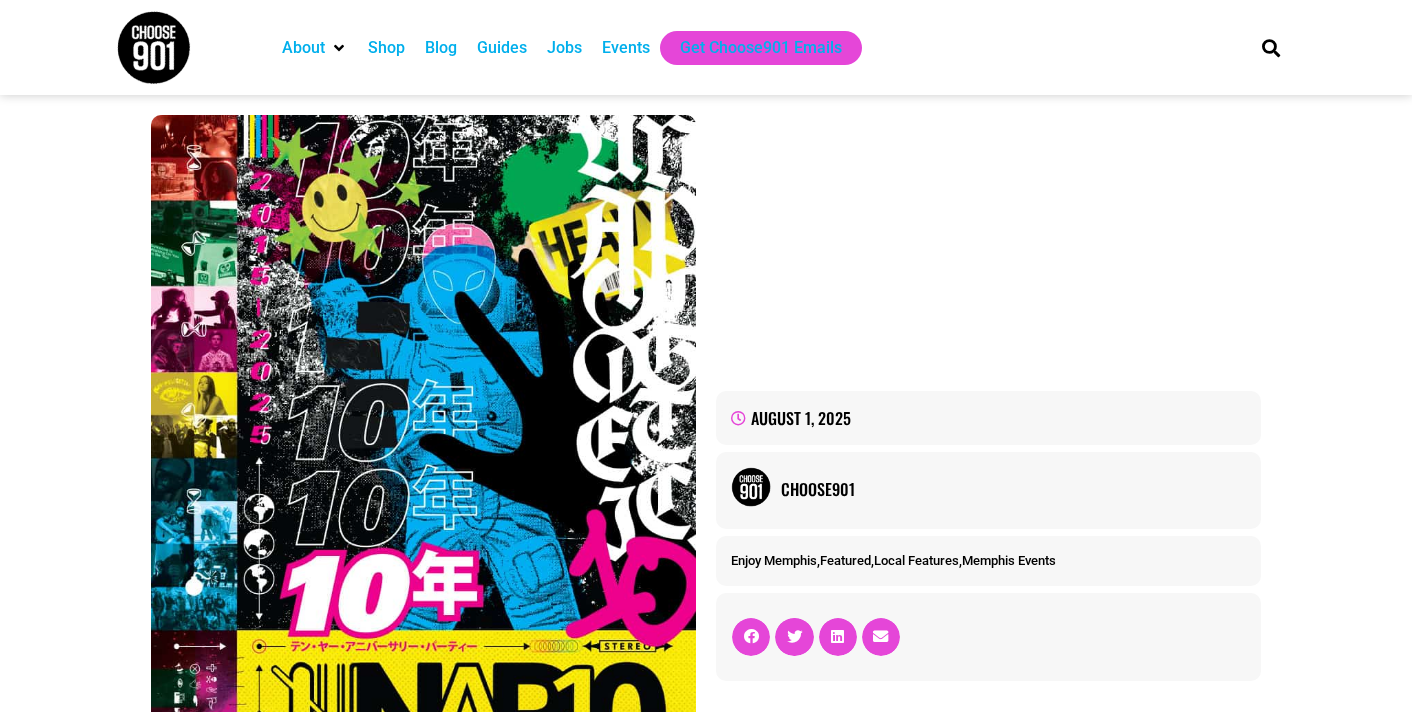 scroll, scrollTop: 1080, scrollLeft: 0, axis: vertical 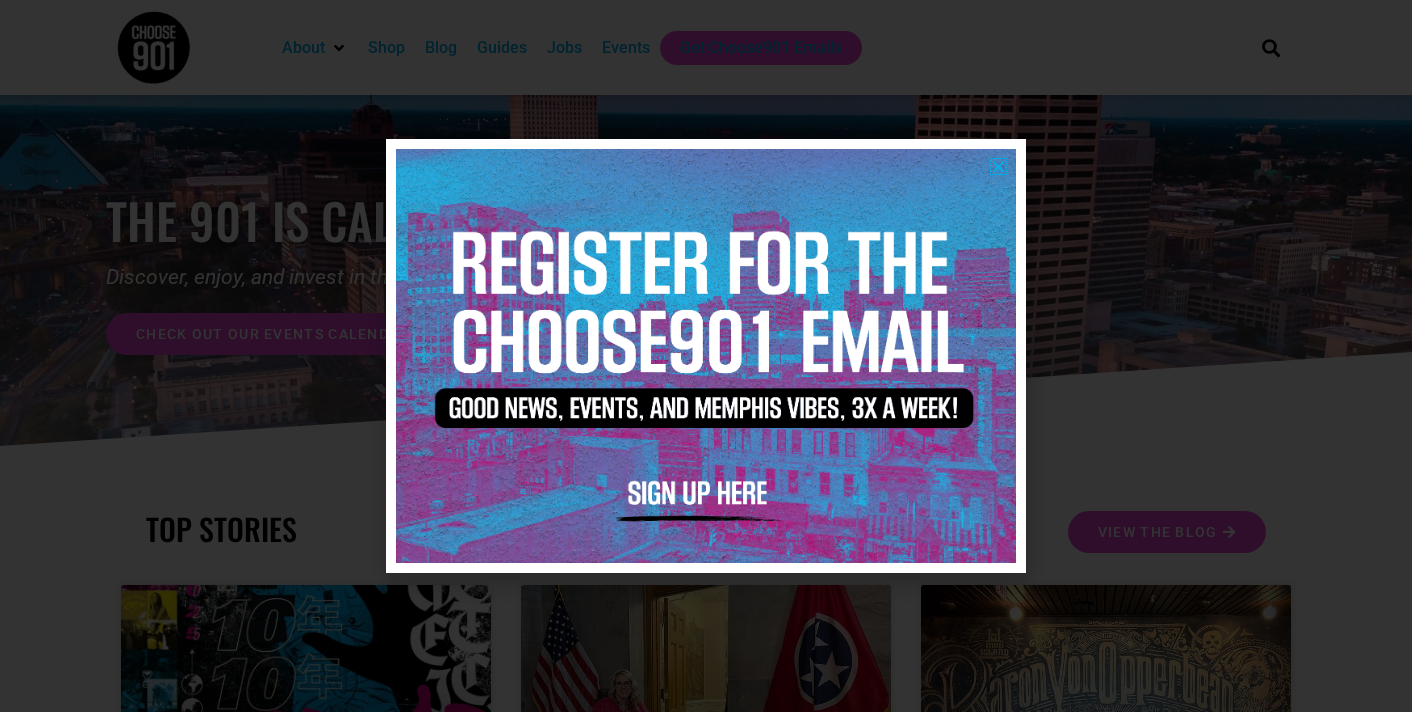 click at bounding box center (998, 166) 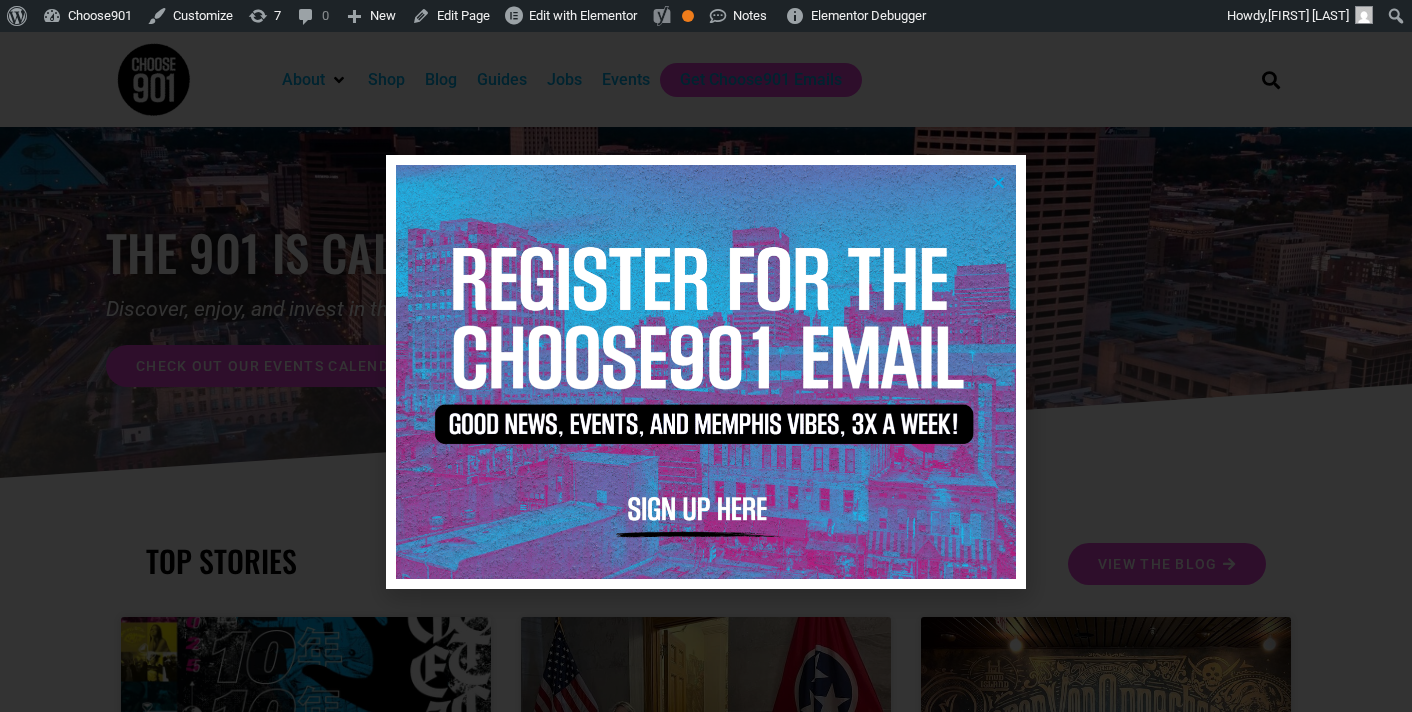 scroll, scrollTop: 0, scrollLeft: 0, axis: both 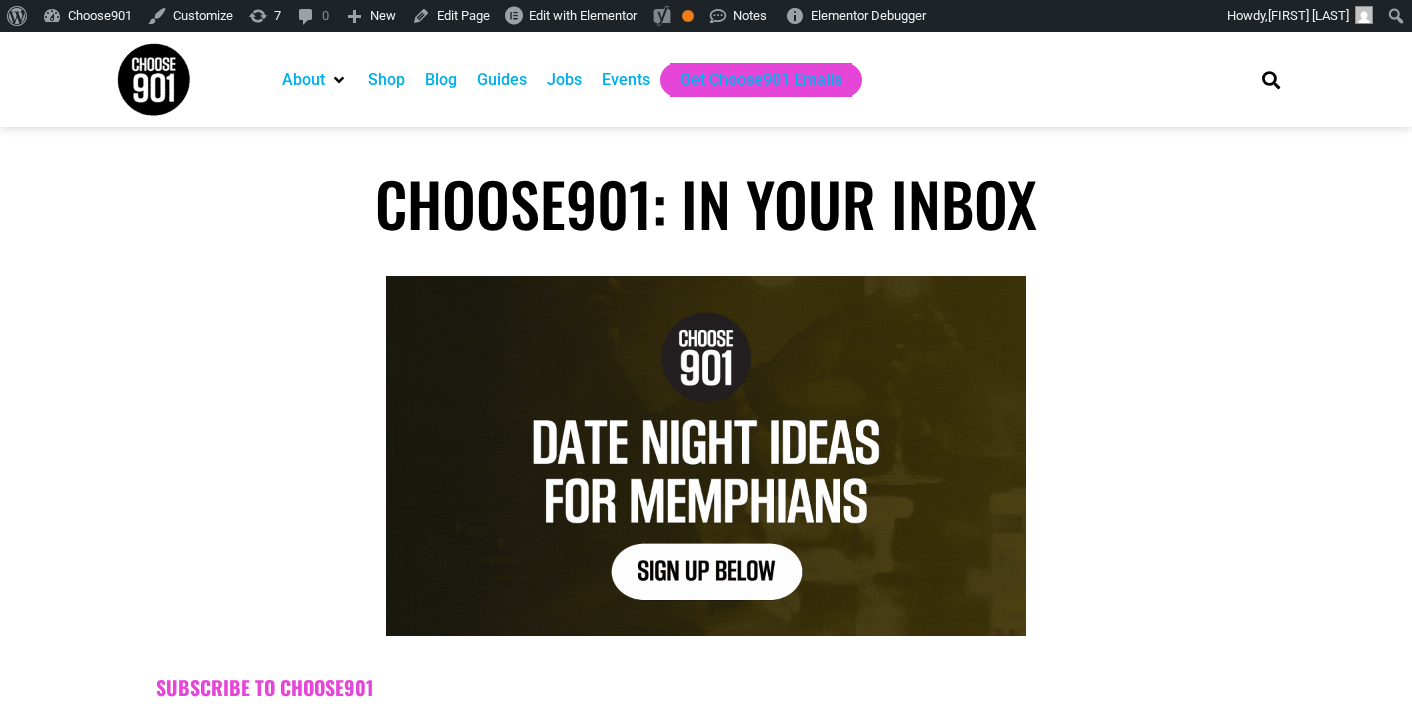 click on "Blog" at bounding box center (441, 80) 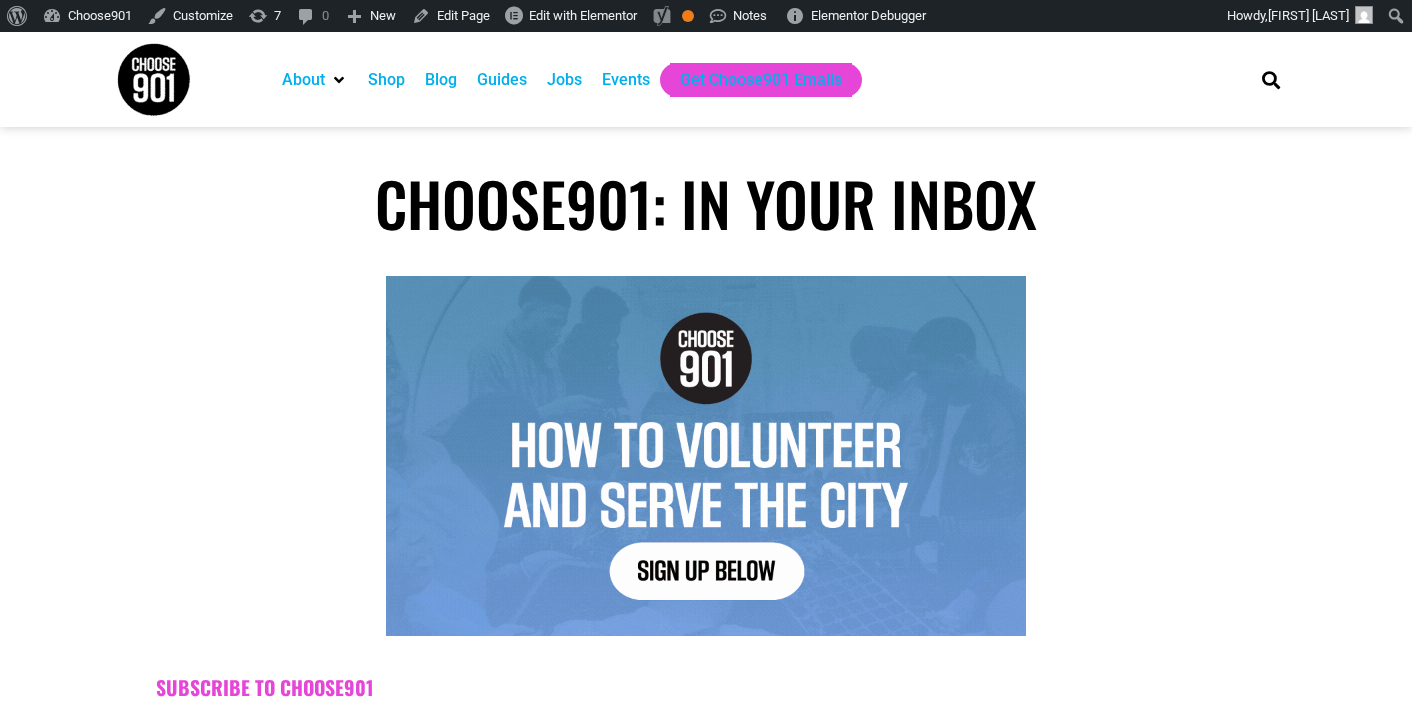click on "Blog" at bounding box center (441, 80) 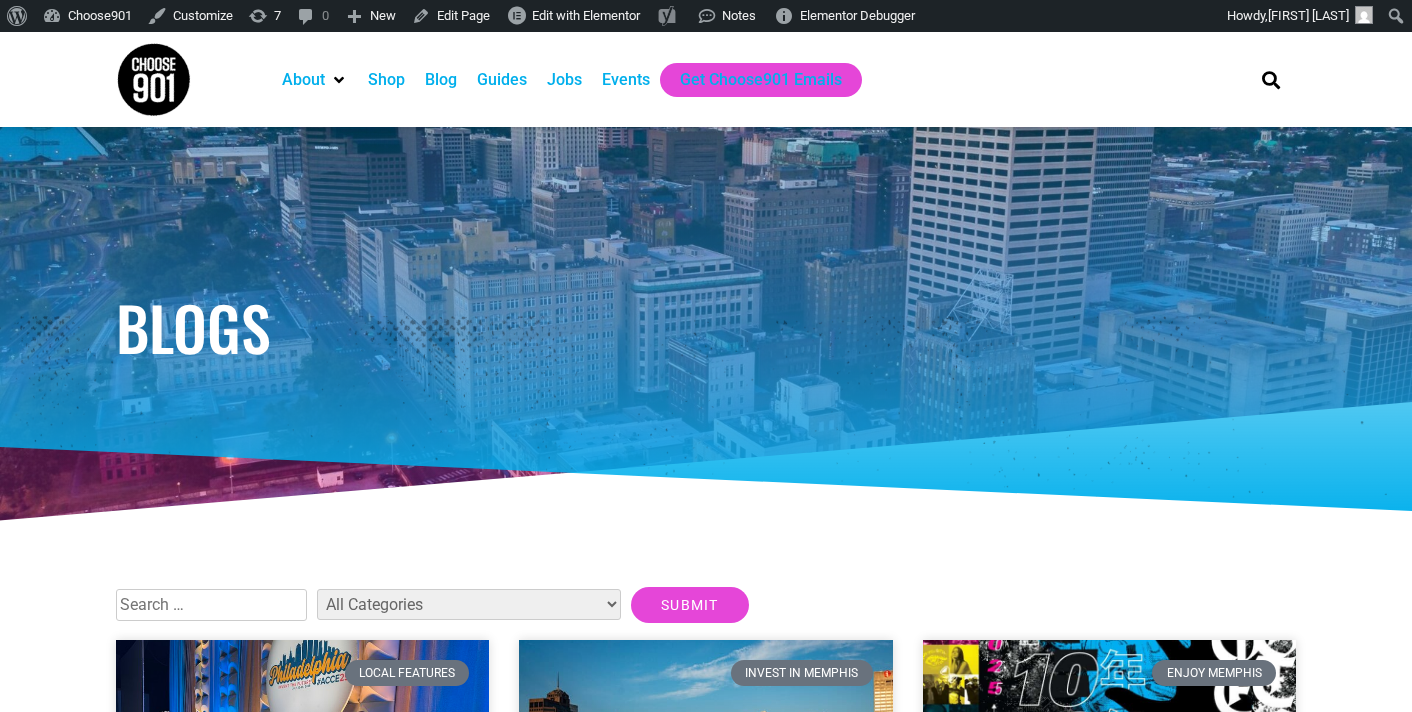scroll, scrollTop: 0, scrollLeft: 0, axis: both 